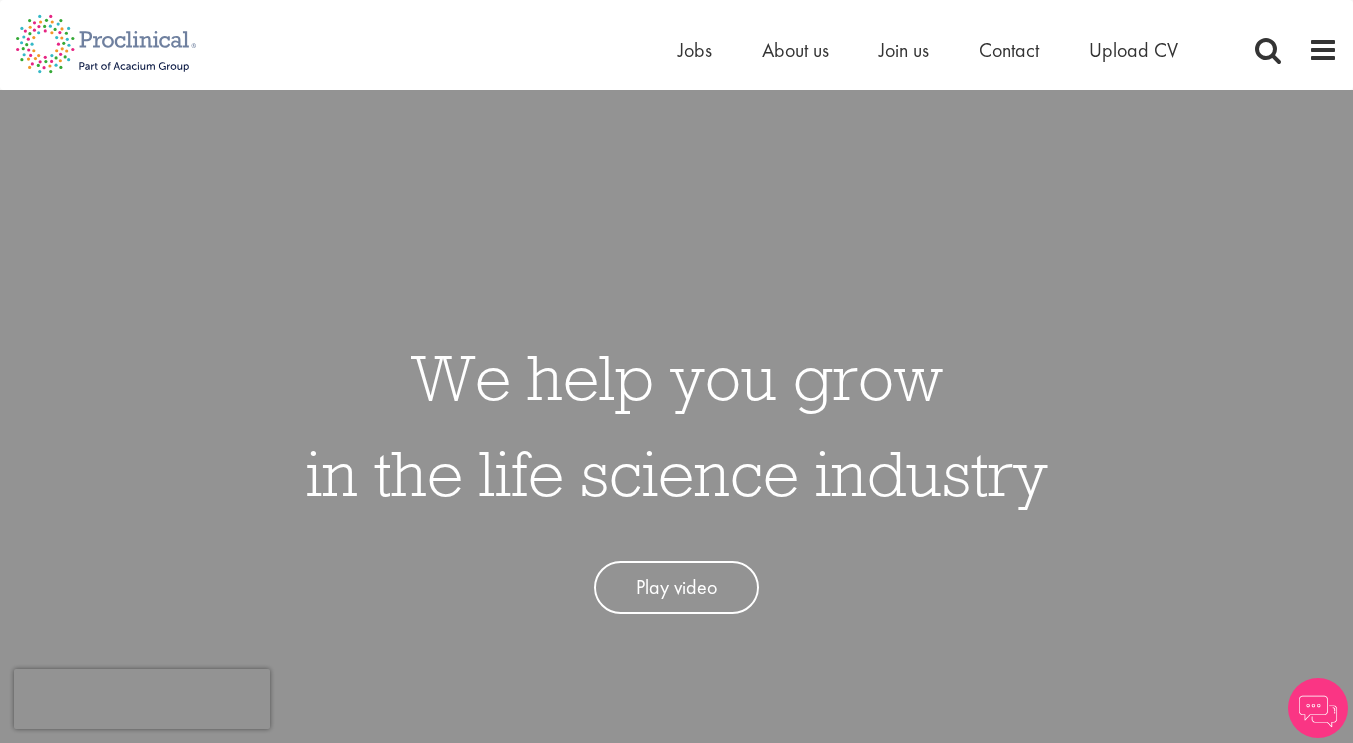 scroll, scrollTop: 0, scrollLeft: 0, axis: both 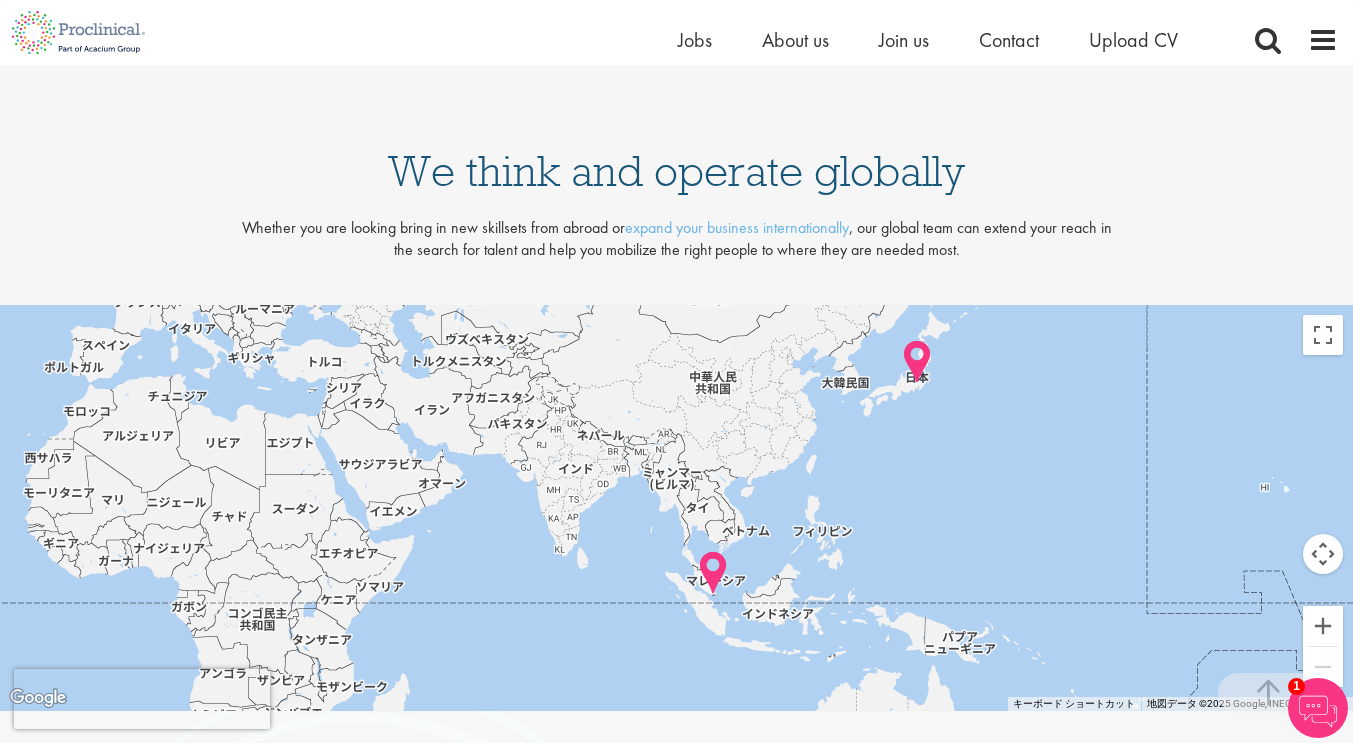 drag, startPoint x: 1154, startPoint y: 617, endPoint x: 608, endPoint y: 547, distance: 550.4689 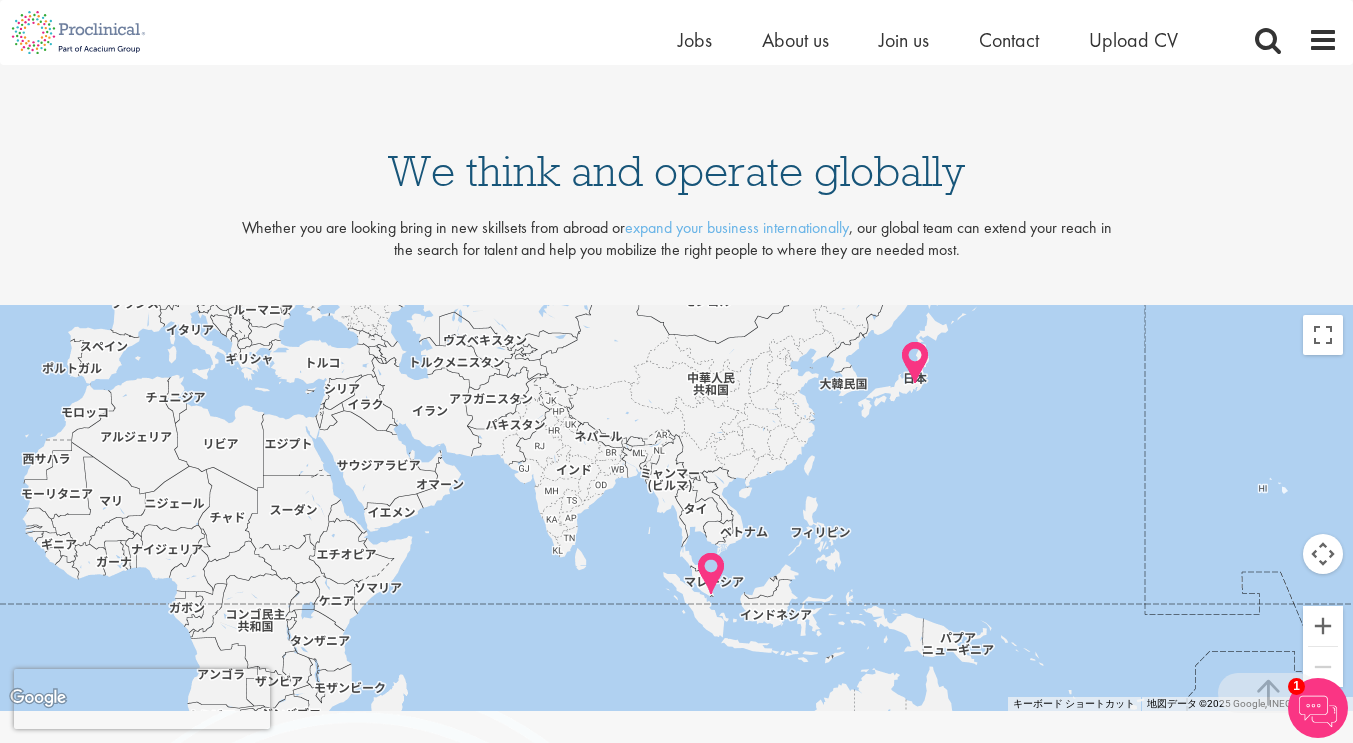 click at bounding box center (711, 574) 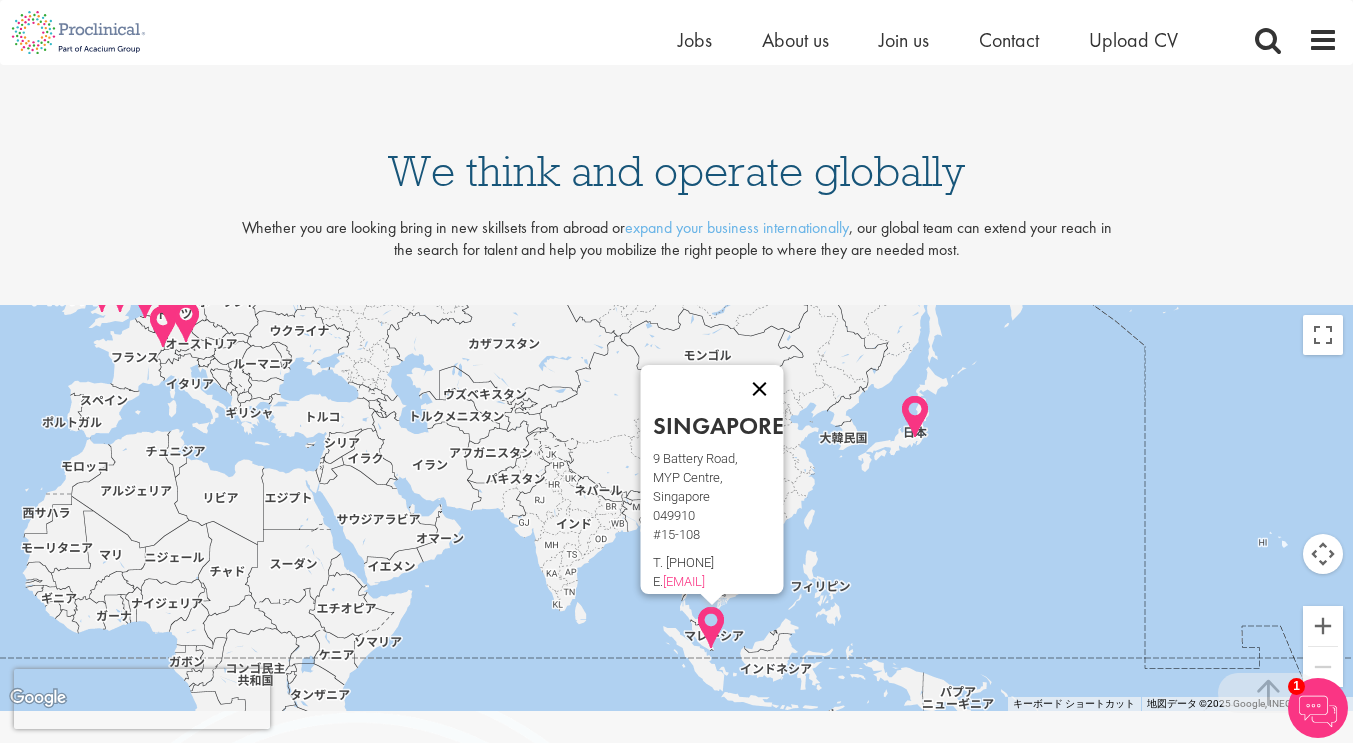 click at bounding box center [759, 389] 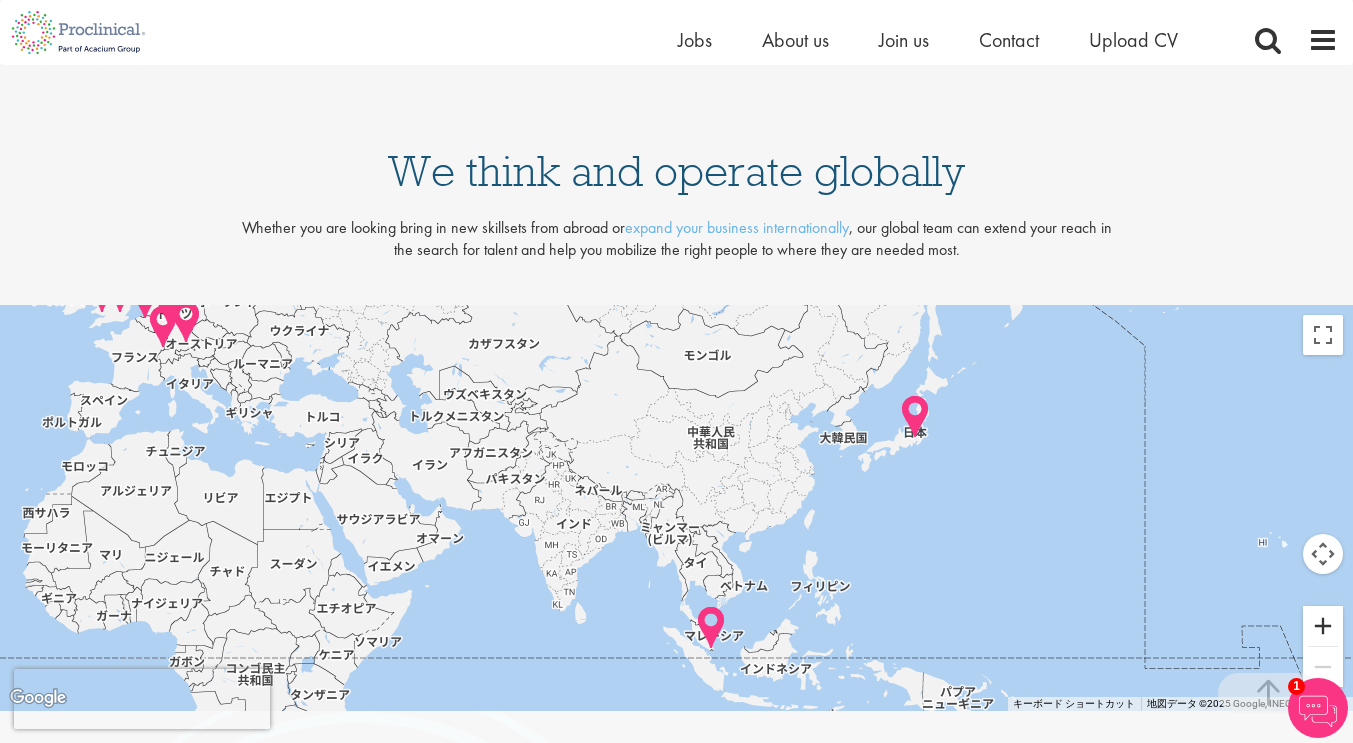 click at bounding box center (1323, 626) 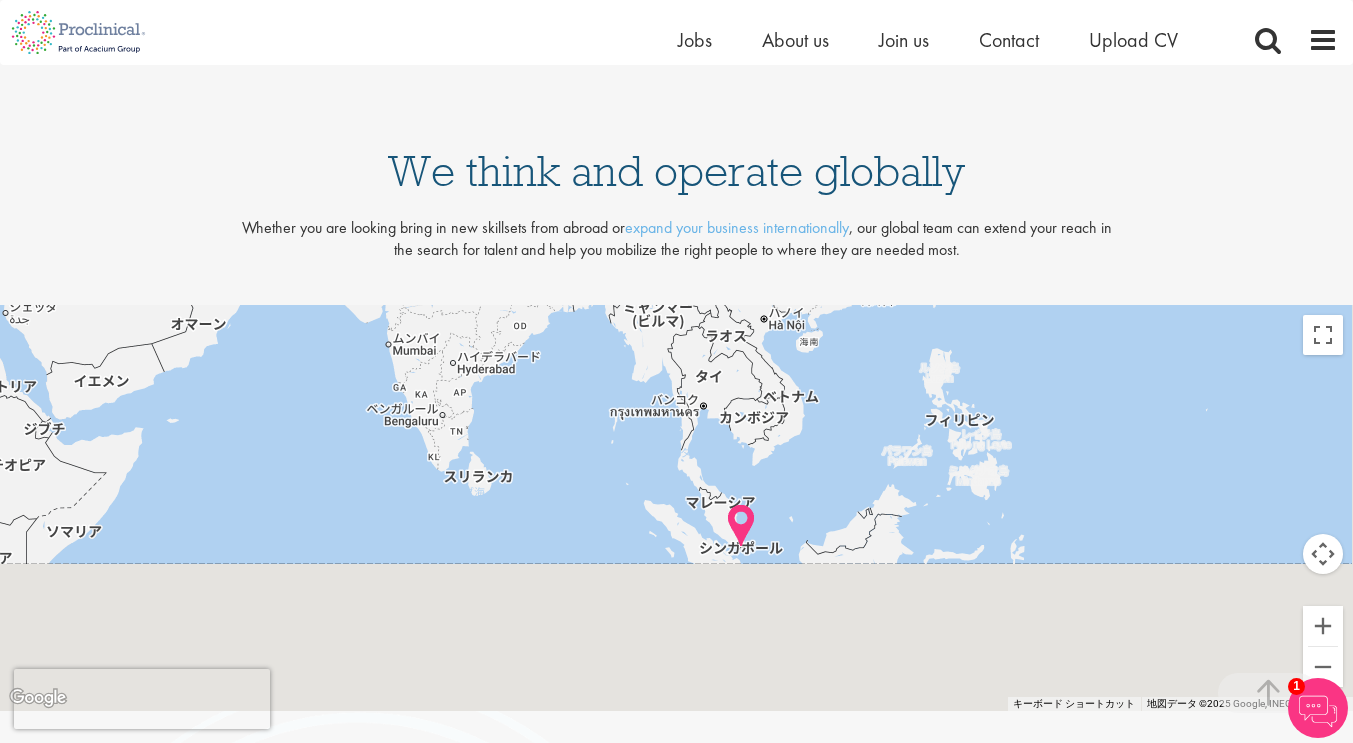 drag, startPoint x: 863, startPoint y: 650, endPoint x: 853, endPoint y: 332, distance: 318.1572 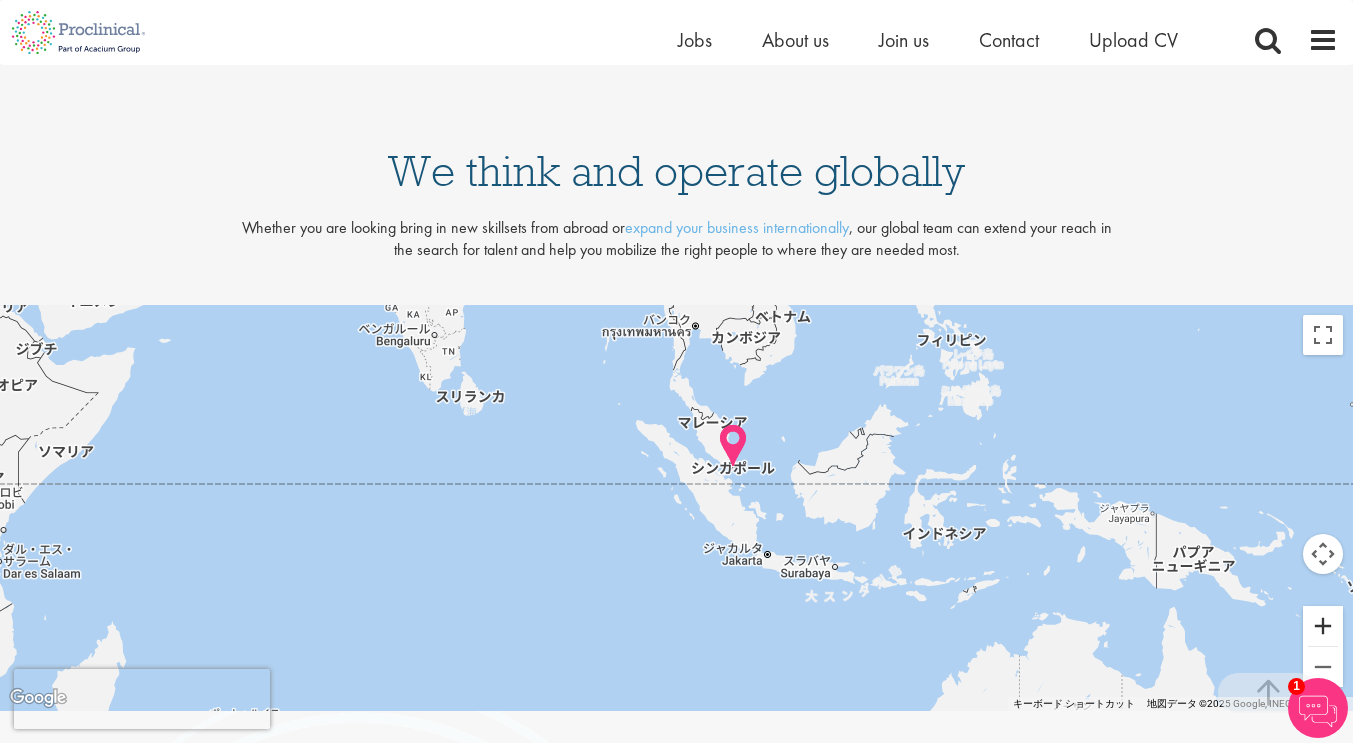 click at bounding box center (1323, 626) 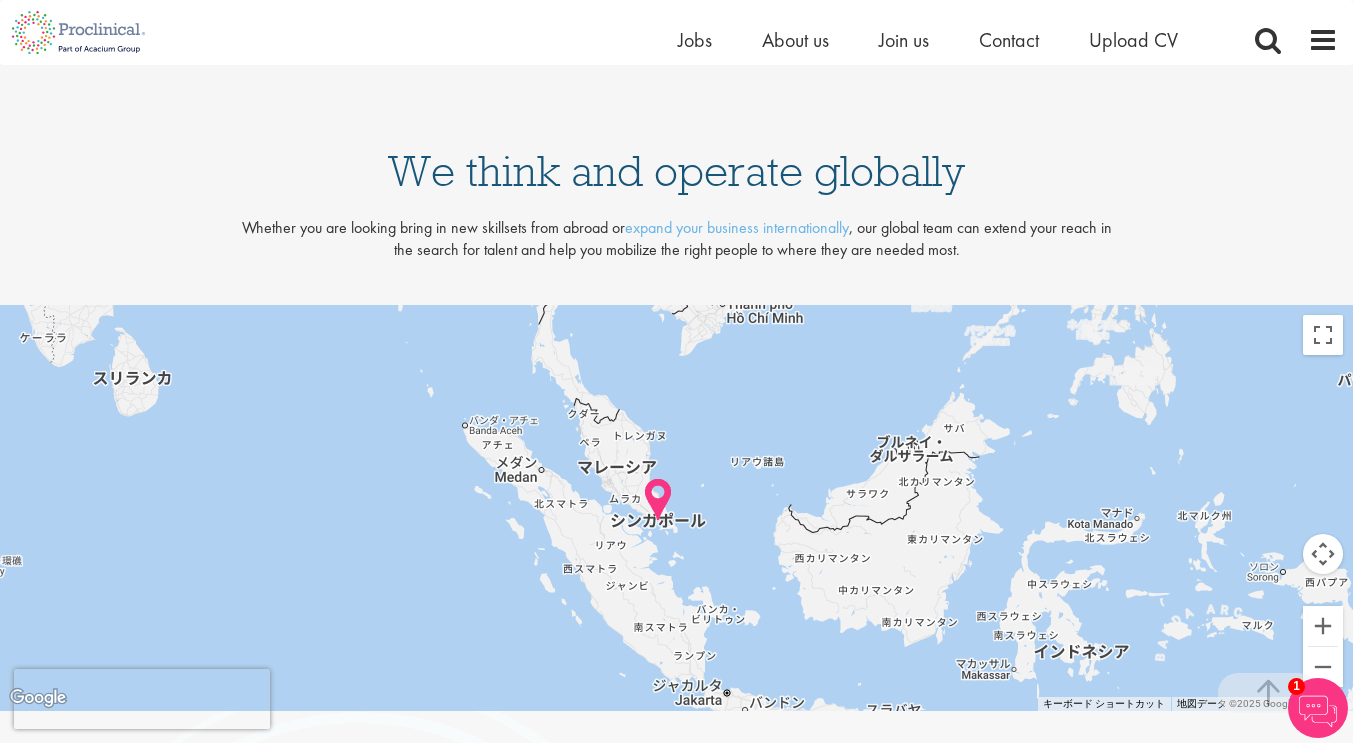 drag, startPoint x: 920, startPoint y: 413, endPoint x: 783, endPoint y: 509, distance: 167.28719 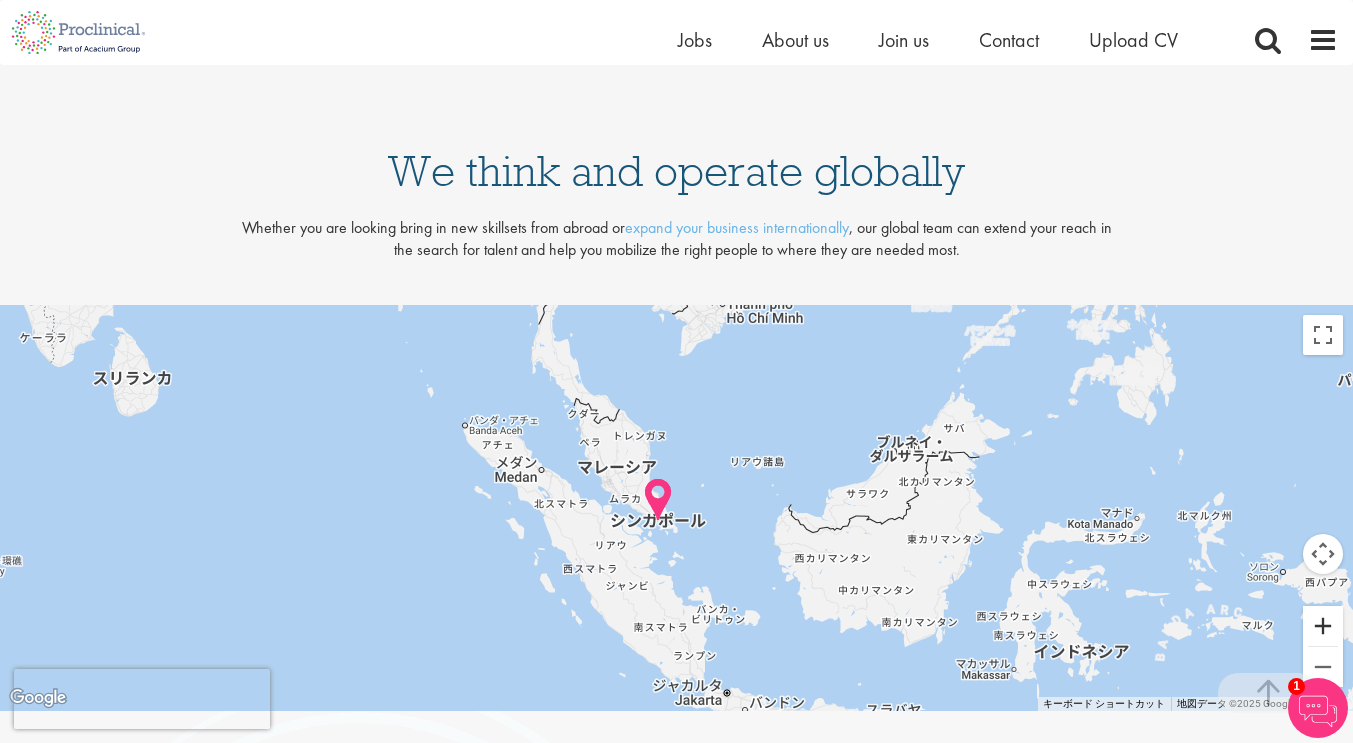 click at bounding box center [1323, 626] 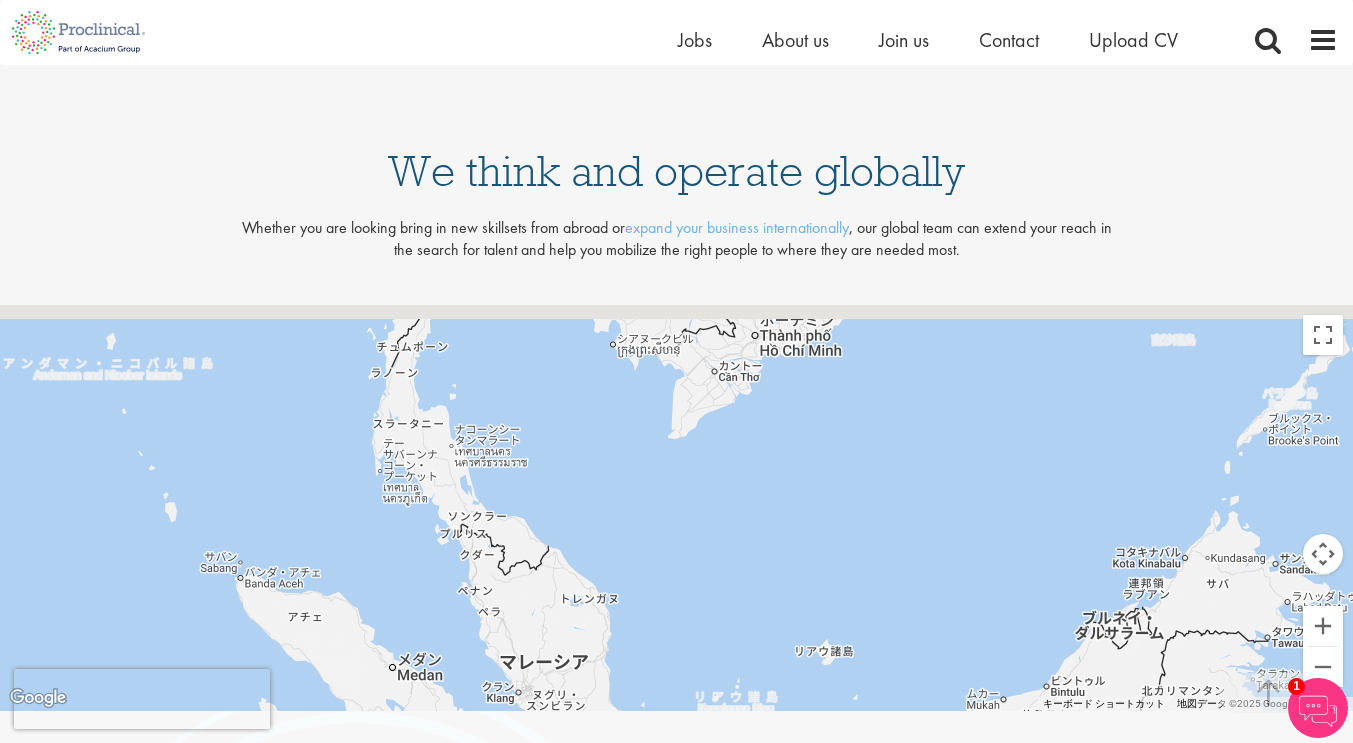 drag, startPoint x: 897, startPoint y: 368, endPoint x: 885, endPoint y: 624, distance: 256.2811 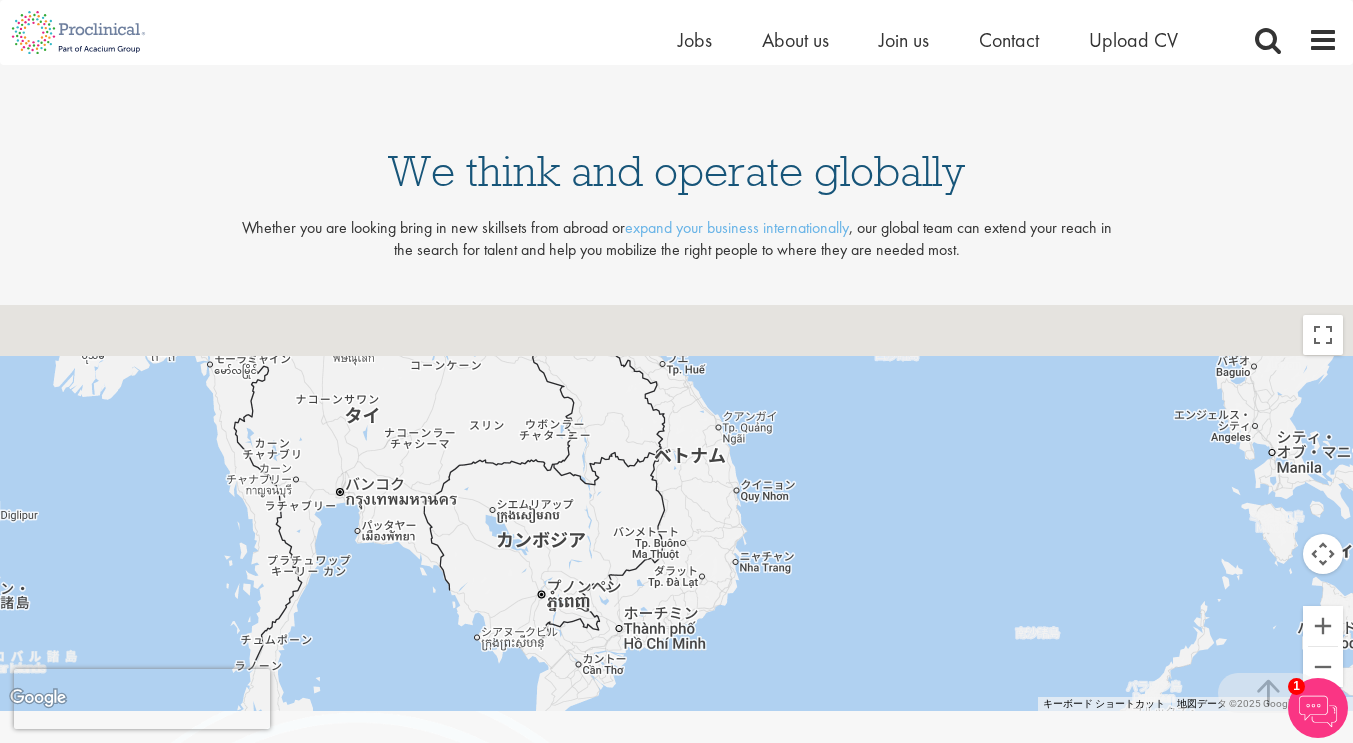 drag, startPoint x: 1045, startPoint y: 354, endPoint x: 893, endPoint y: 532, distance: 234.06836 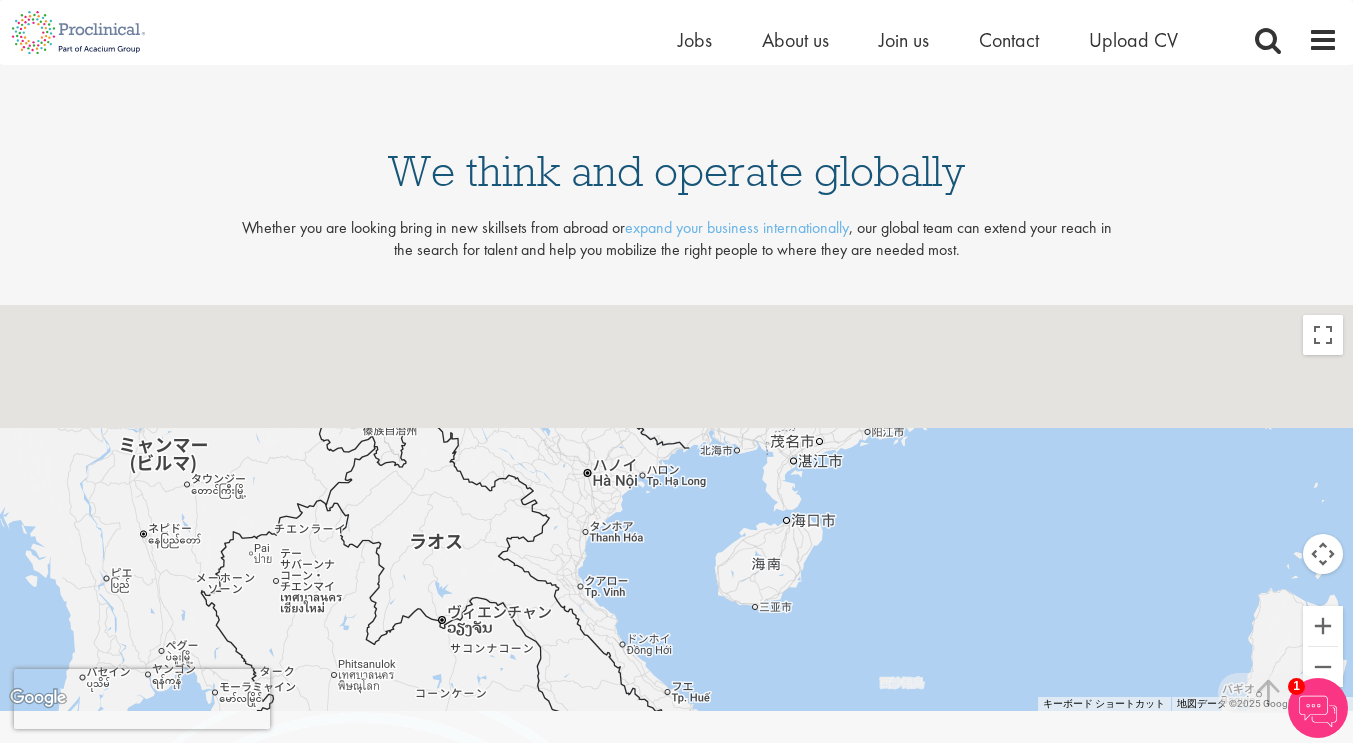 drag, startPoint x: 802, startPoint y: 354, endPoint x: 815, endPoint y: 669, distance: 315.26813 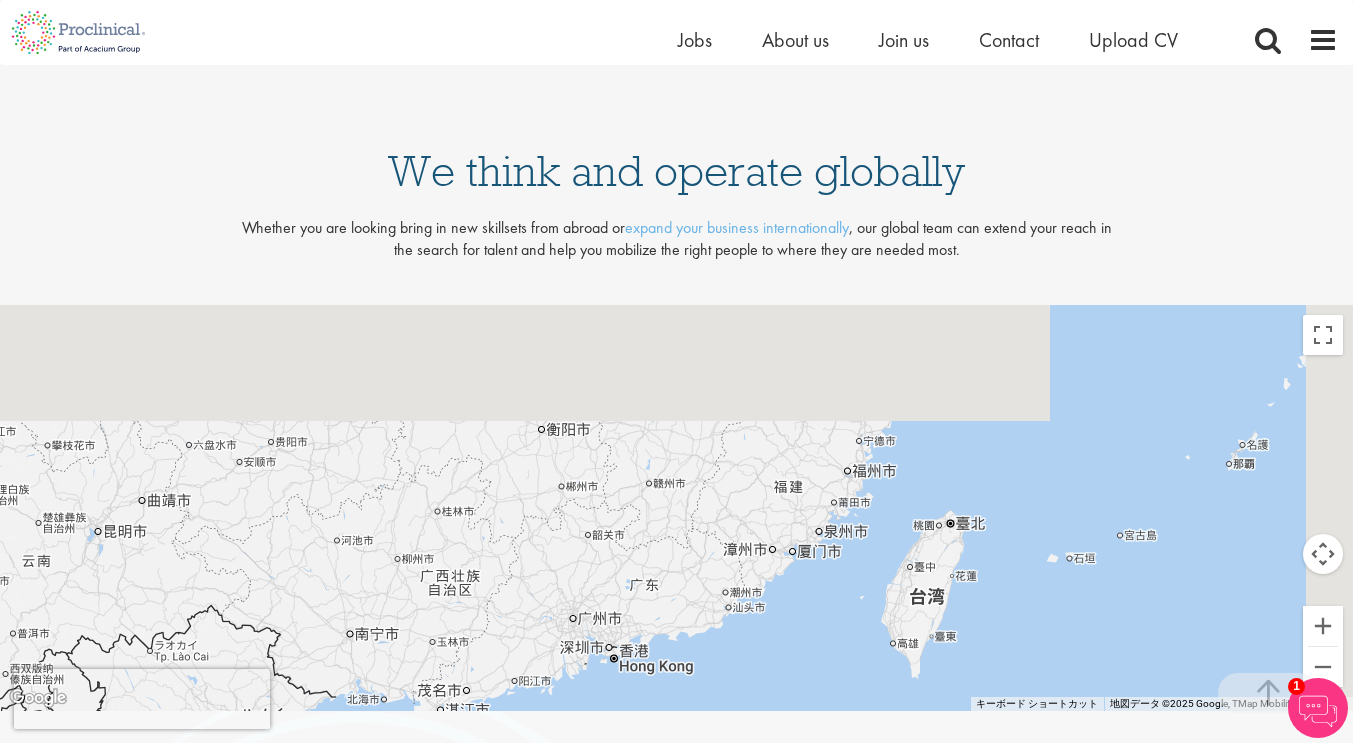 drag, startPoint x: 1136, startPoint y: 399, endPoint x: 896, endPoint y: 568, distance: 293.53195 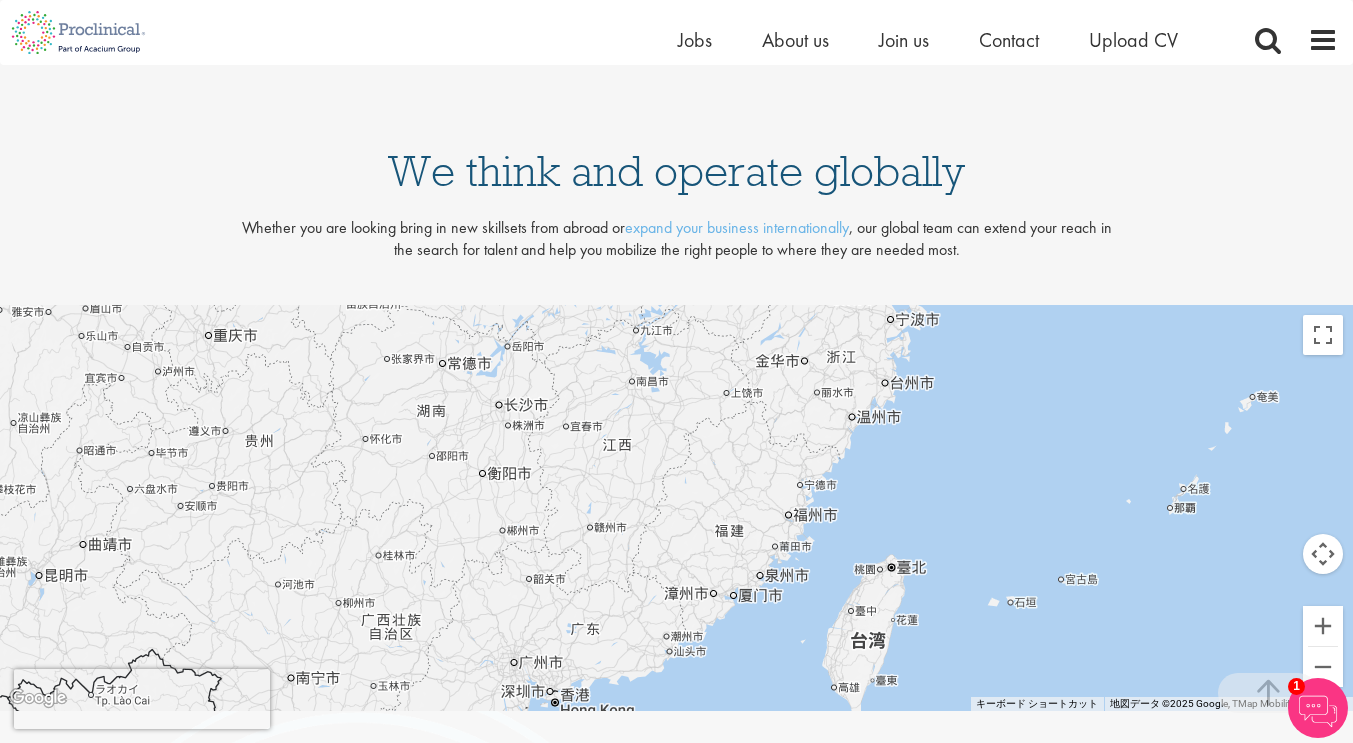 drag, startPoint x: 1054, startPoint y: 341, endPoint x: 771, endPoint y: 603, distance: 385.65918 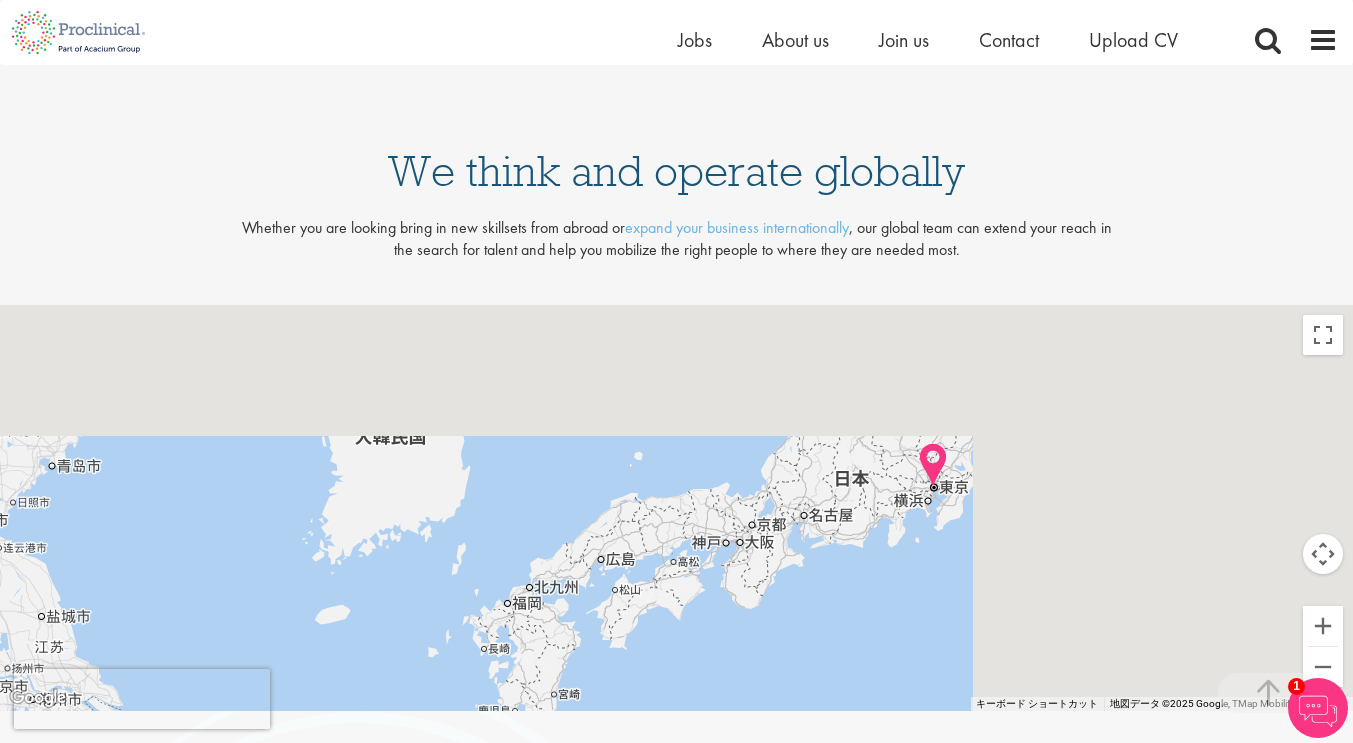 drag, startPoint x: 1217, startPoint y: 406, endPoint x: 623, endPoint y: 659, distance: 645.6354 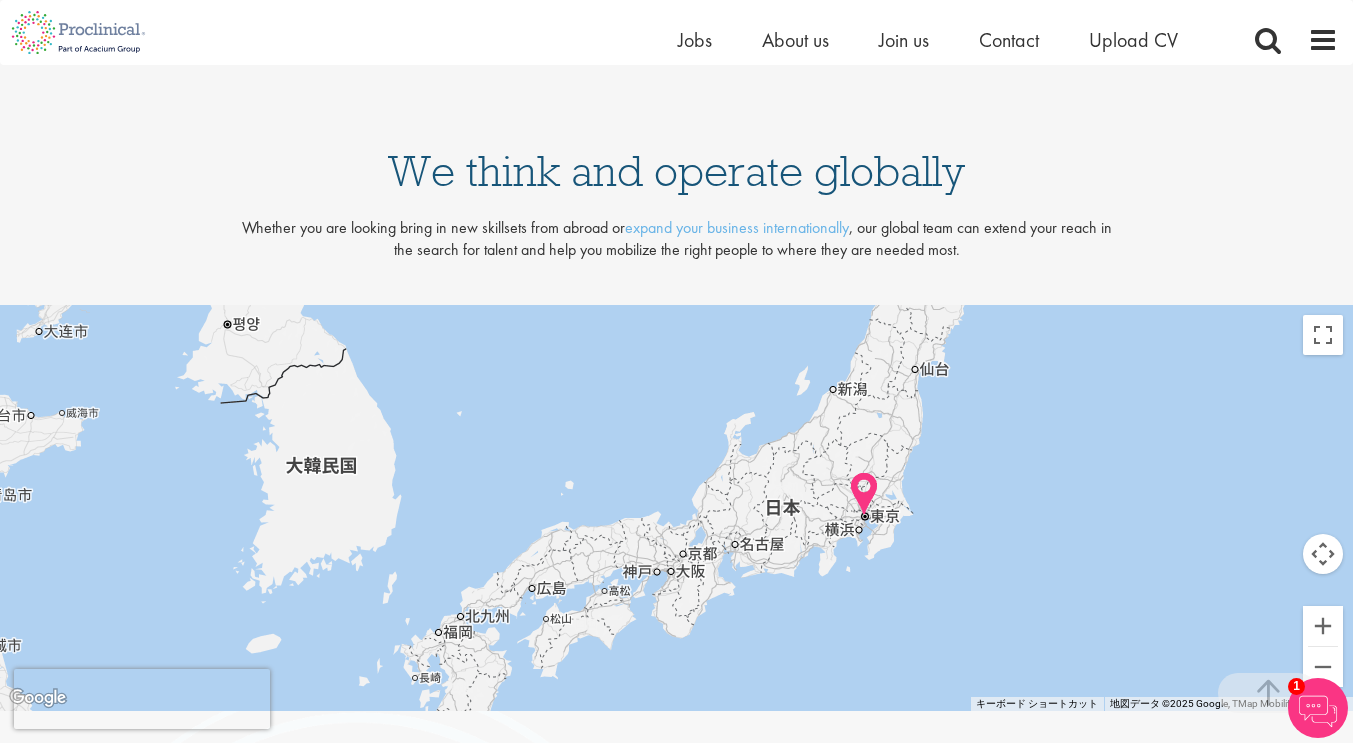 click at bounding box center [864, 494] 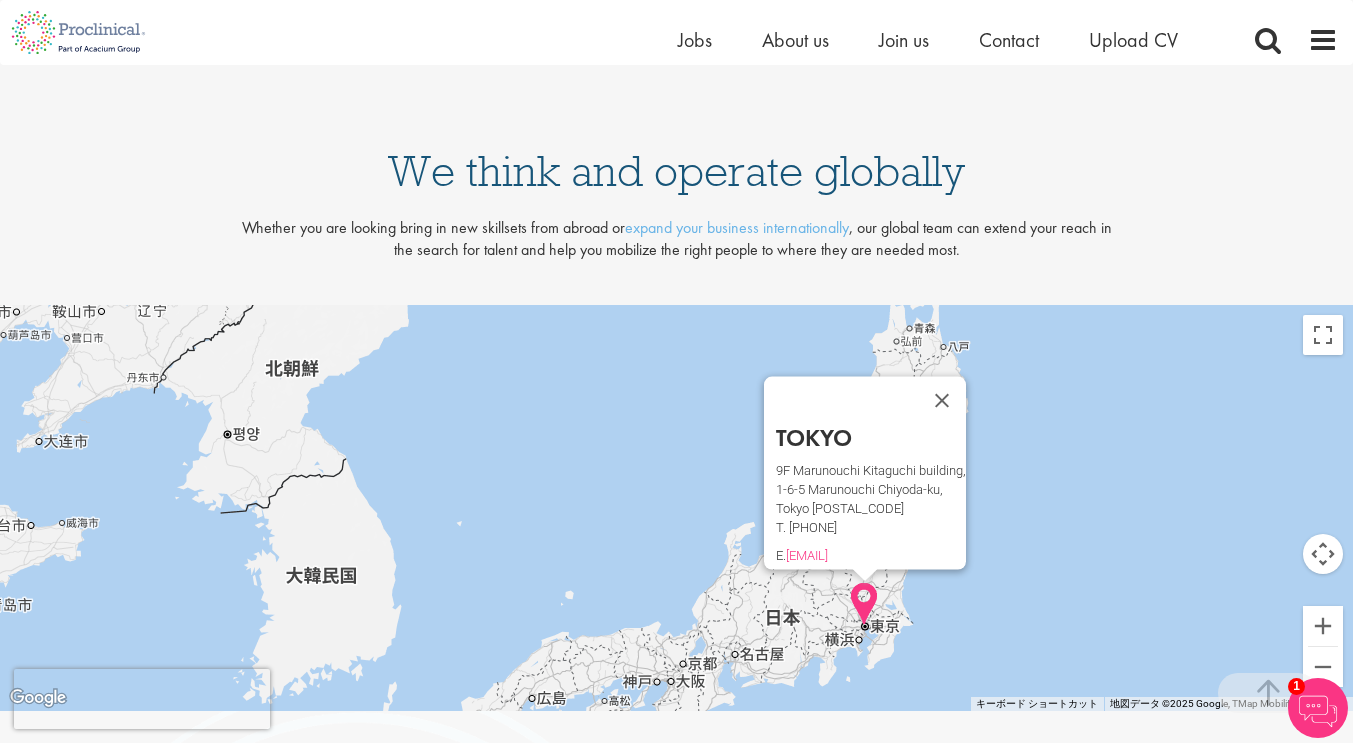 click on "Tokyo" at bounding box center [871, 438] 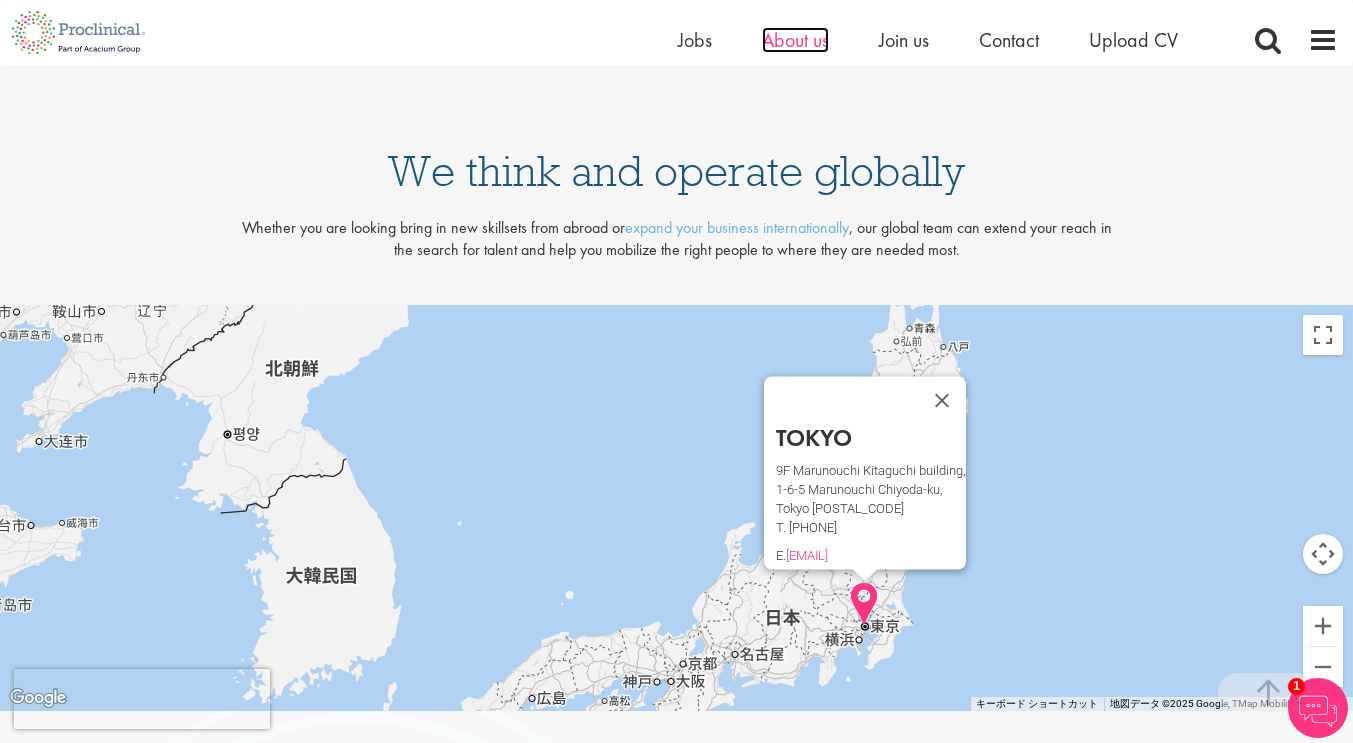 click on "About us" at bounding box center [795, 40] 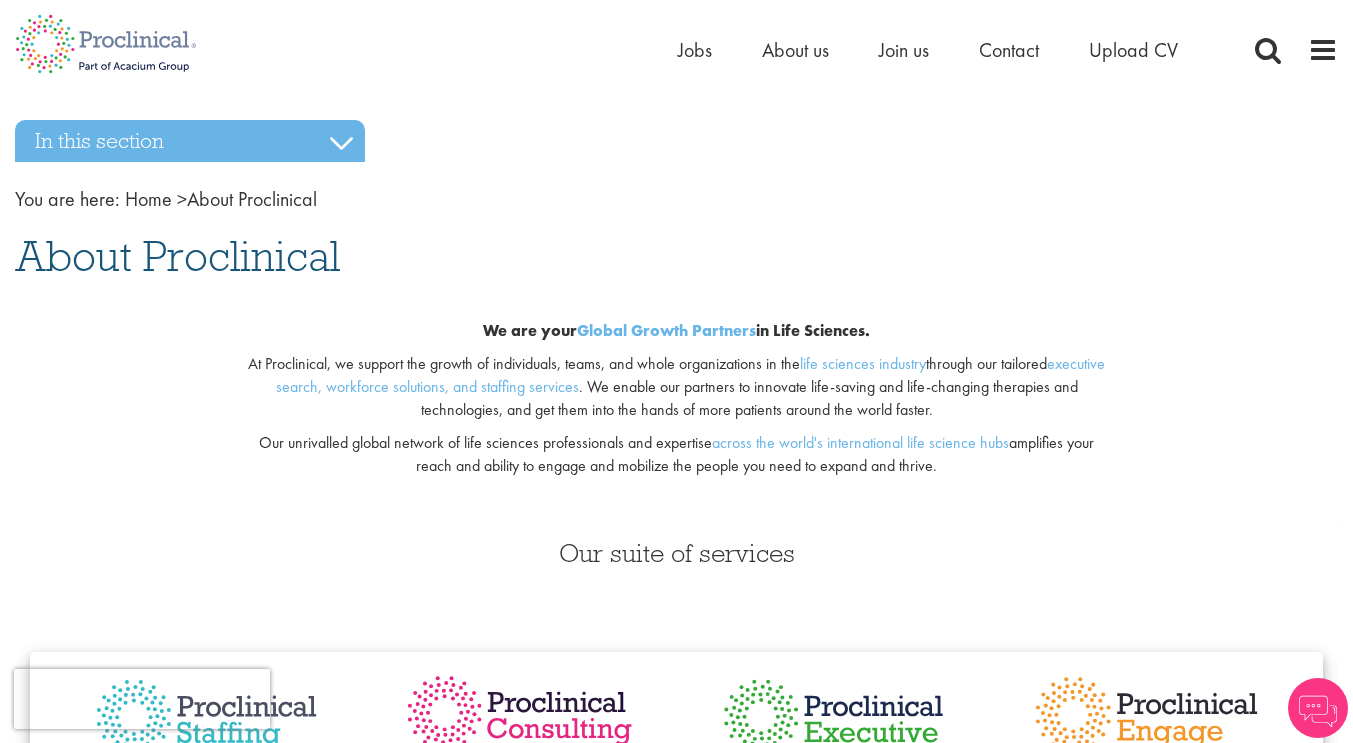 scroll, scrollTop: 0, scrollLeft: 0, axis: both 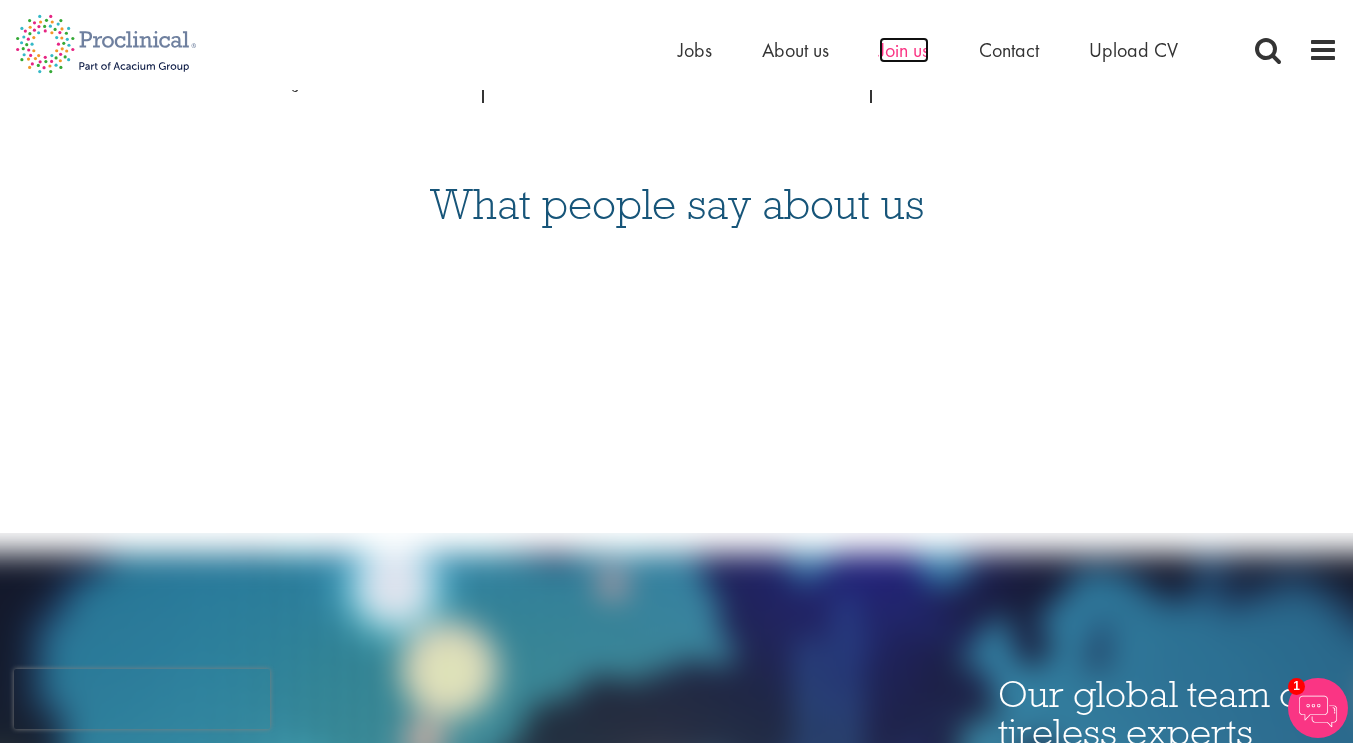 click on "Join us" at bounding box center [904, 50] 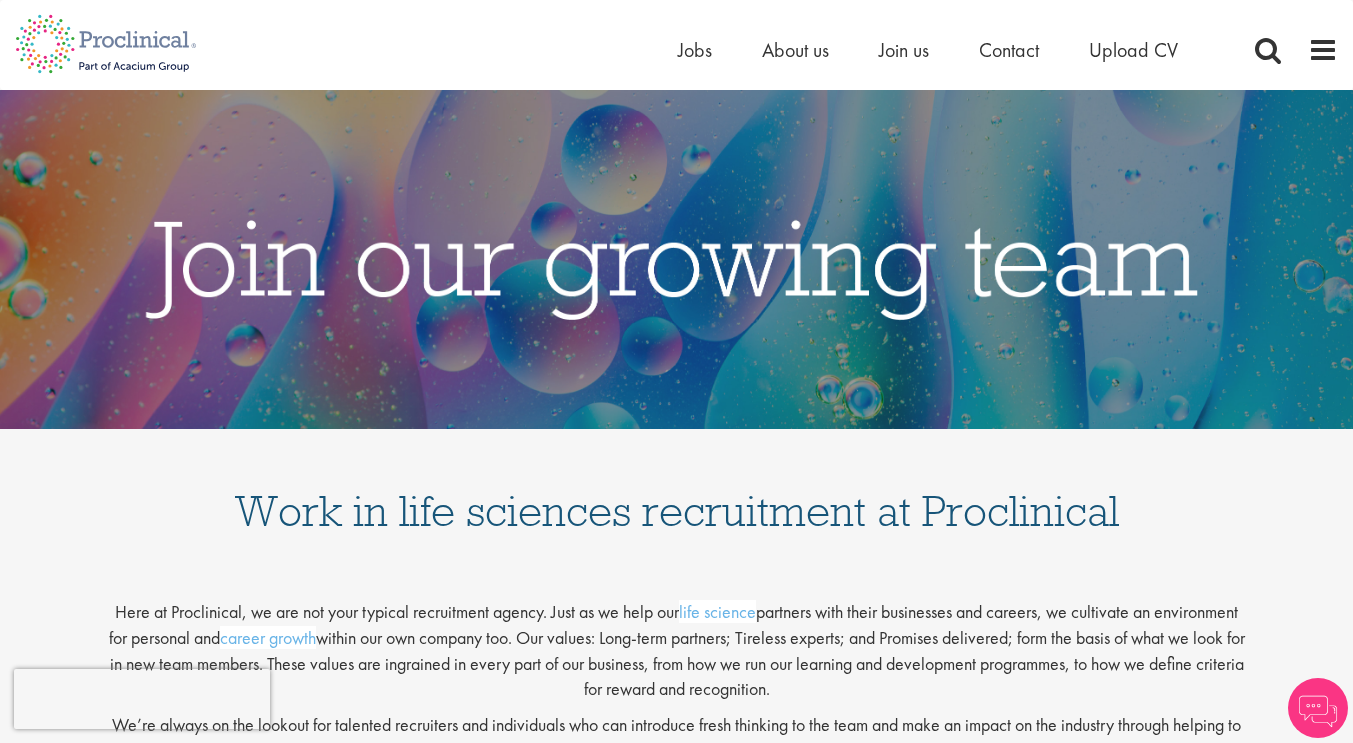 scroll, scrollTop: 0, scrollLeft: 0, axis: both 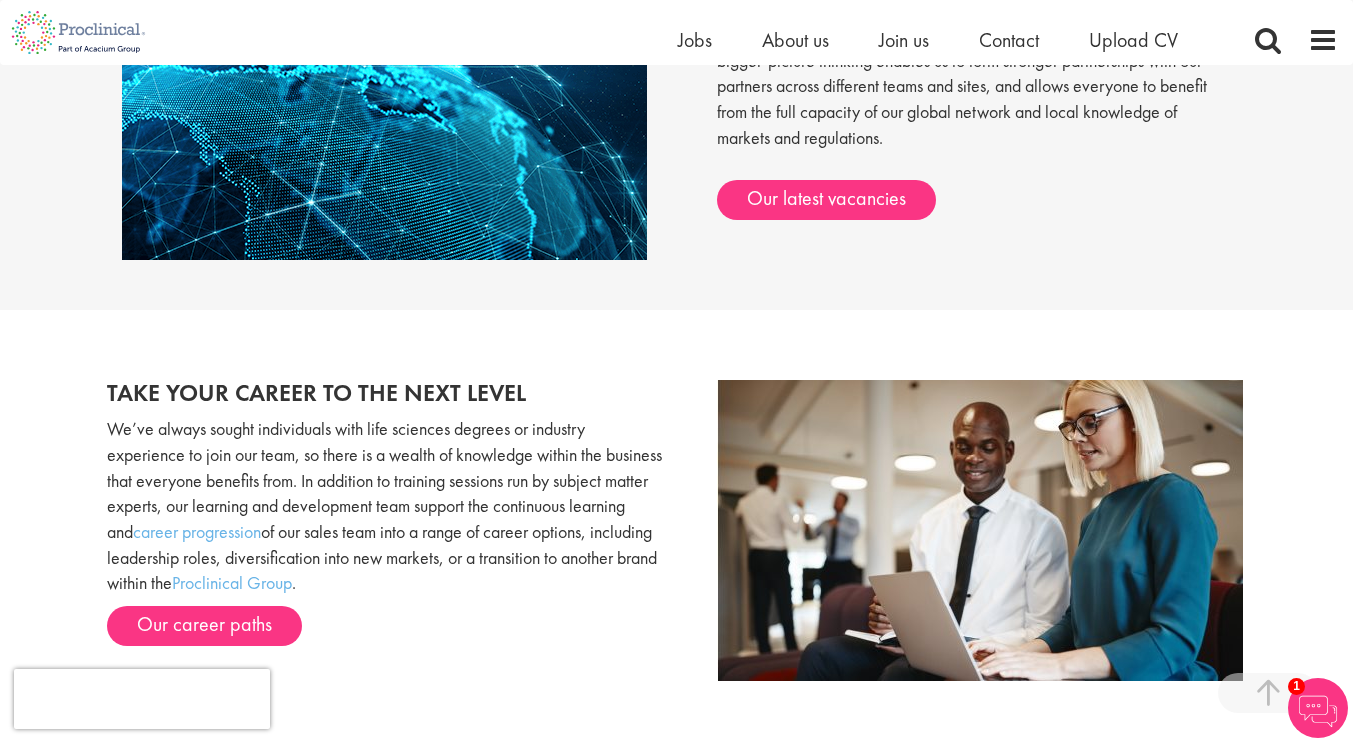 drag, startPoint x: 1366, startPoint y: 34, endPoint x: 1357, endPoint y: 346, distance: 312.1298 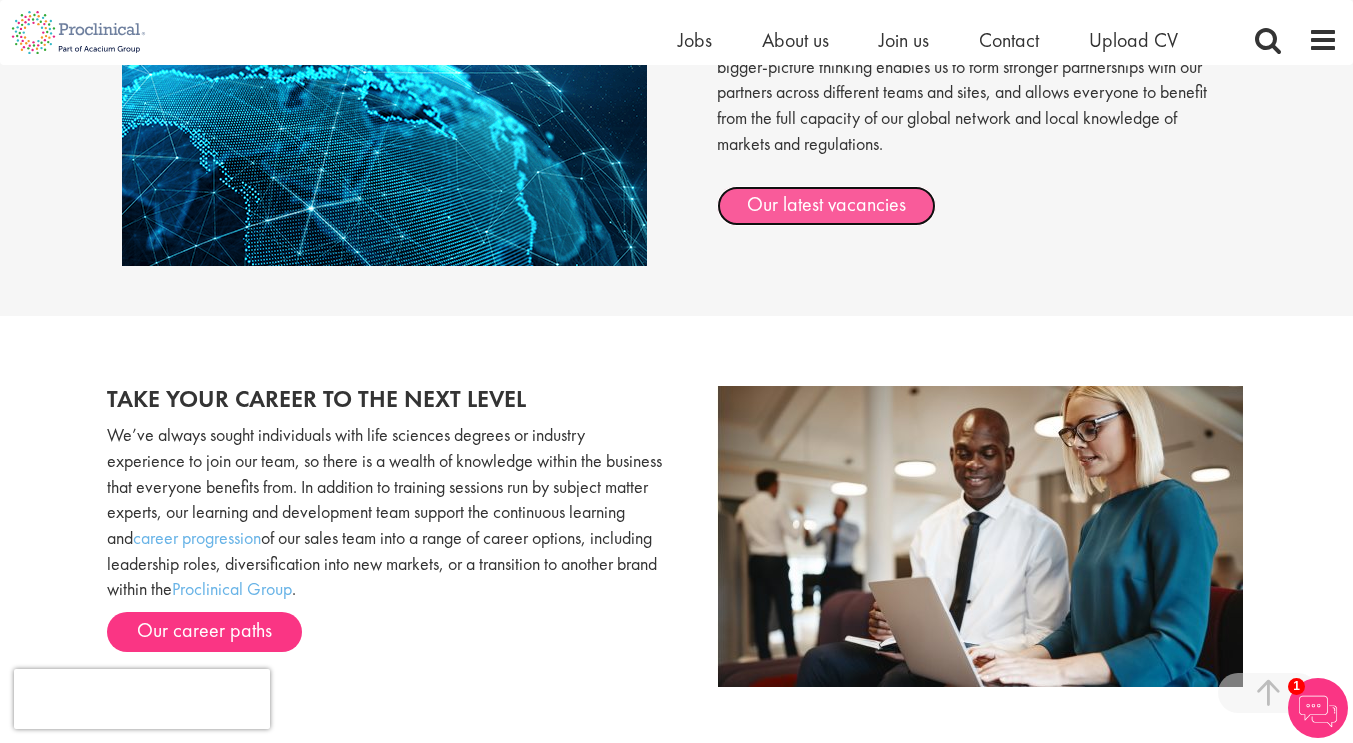 click on "Our latest vacancies" at bounding box center (826, 206) 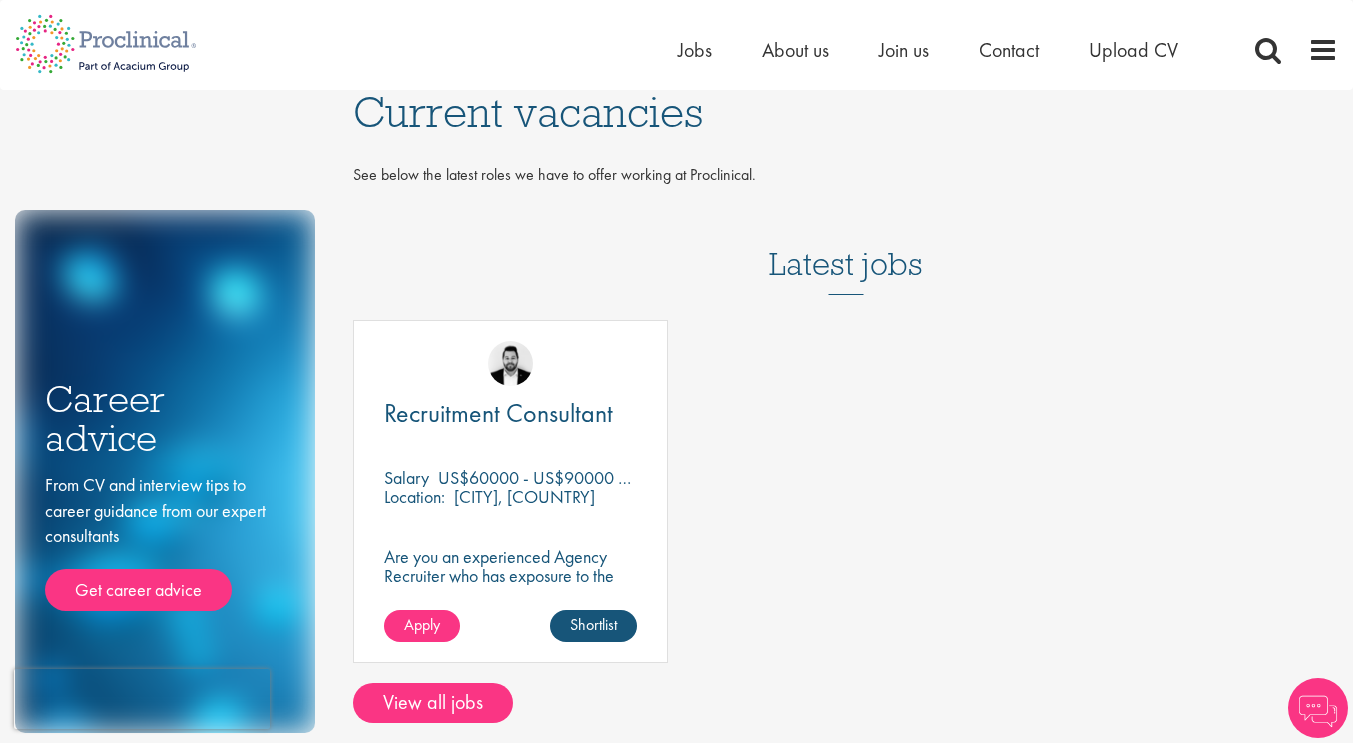 scroll, scrollTop: 0, scrollLeft: 0, axis: both 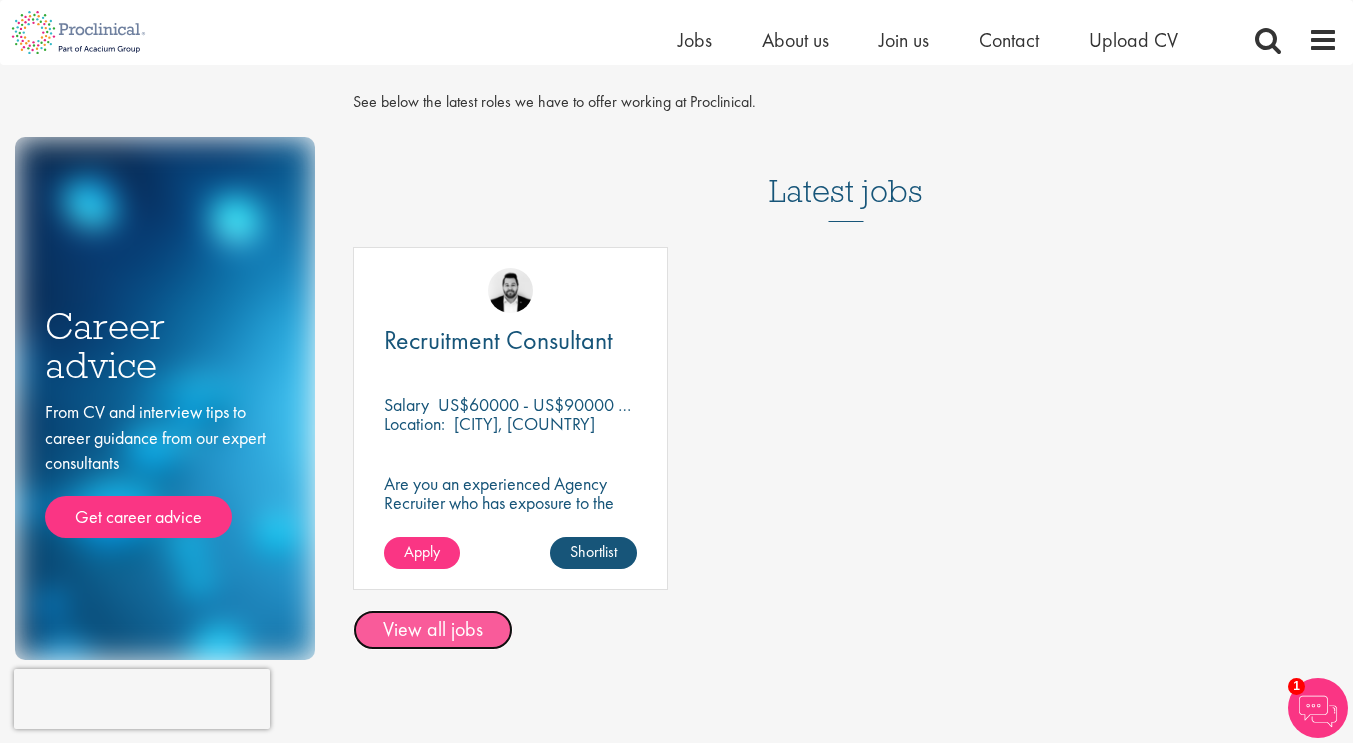 click on "View all jobs" at bounding box center (433, 630) 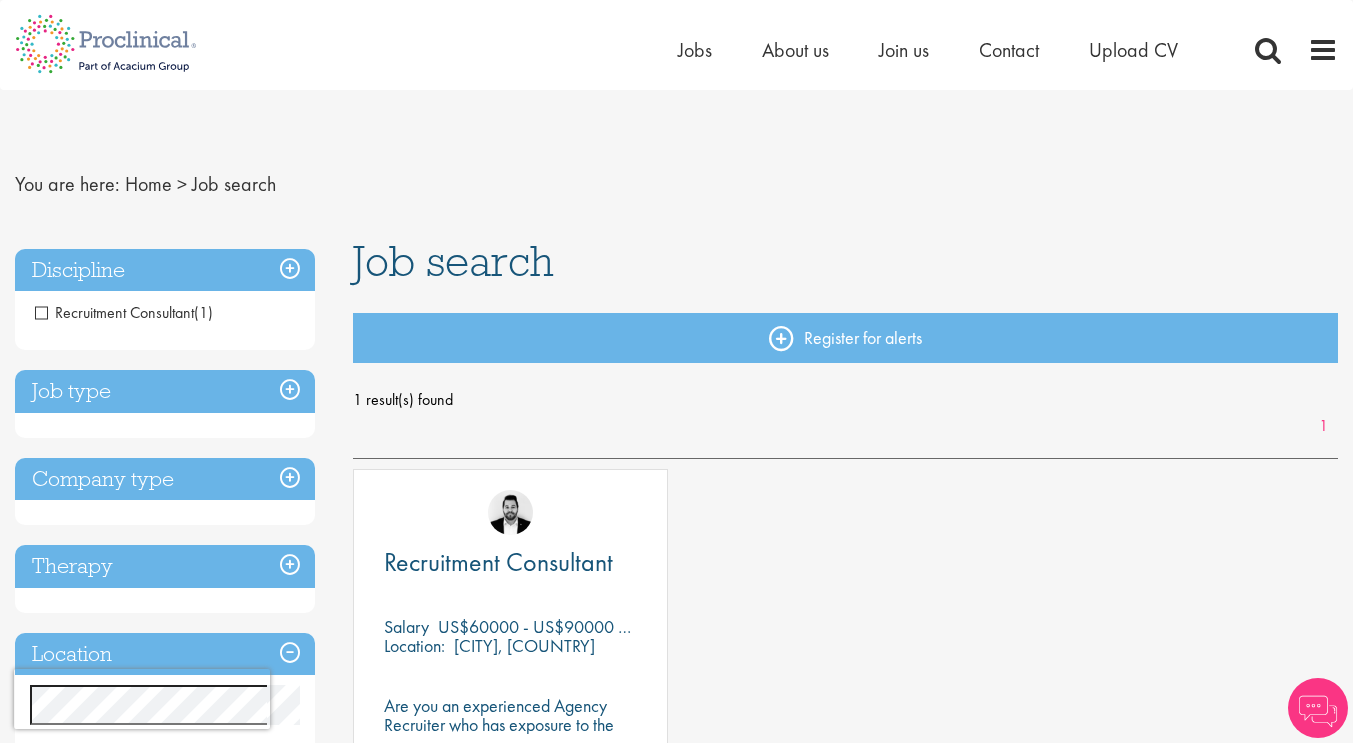 scroll, scrollTop: 0, scrollLeft: 0, axis: both 